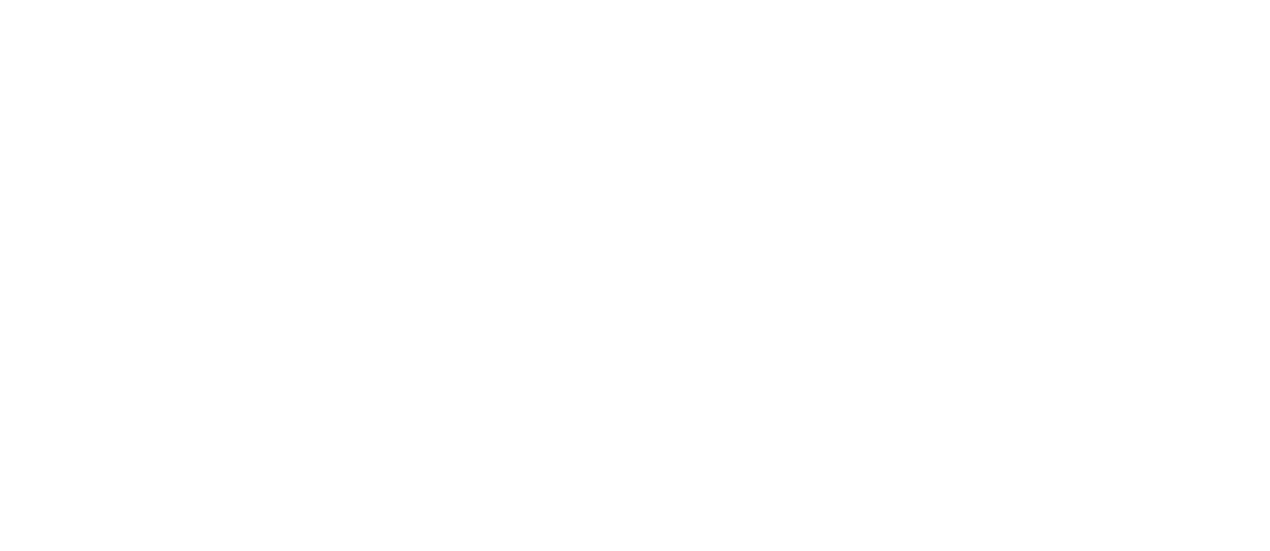 scroll, scrollTop: 0, scrollLeft: 0, axis: both 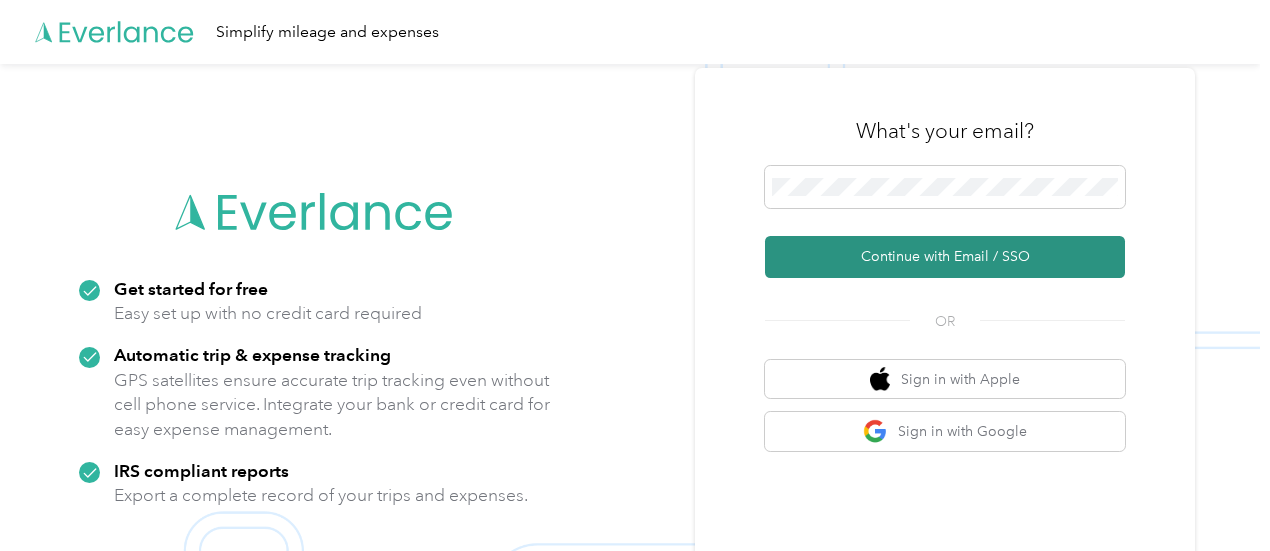 click on "Continue with Email / SSO" at bounding box center (945, 257) 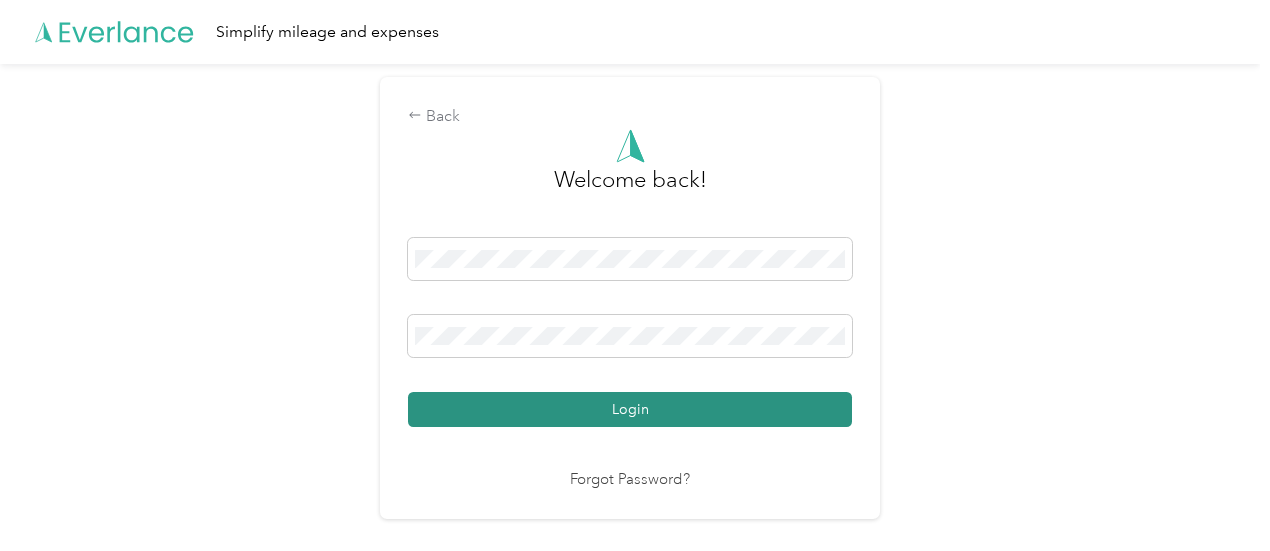 click on "Login" at bounding box center [630, 409] 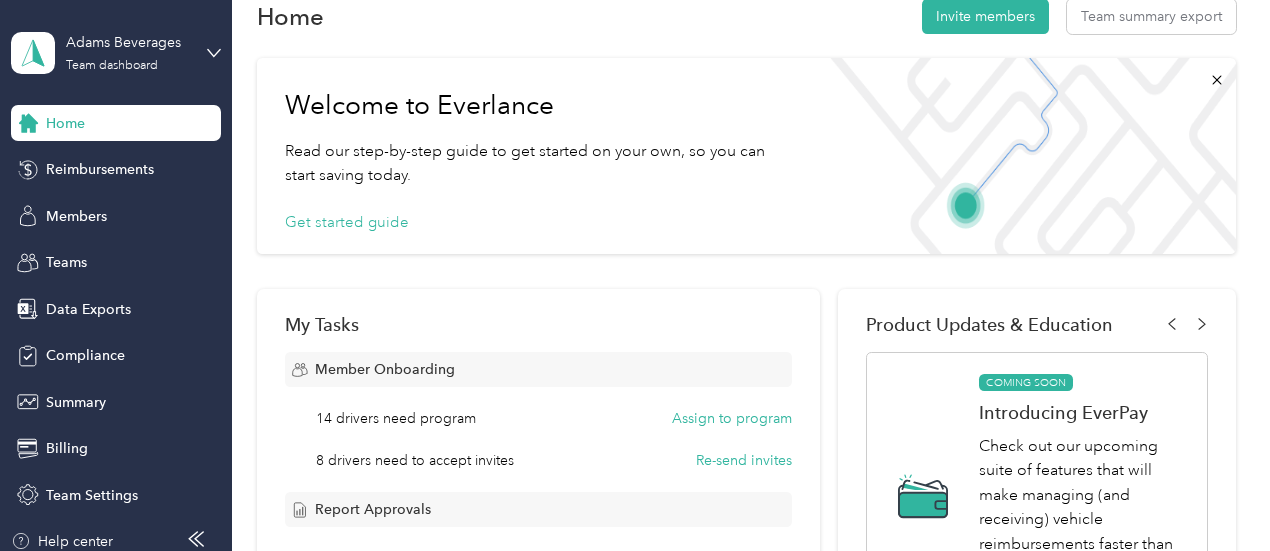 scroll, scrollTop: 0, scrollLeft: 0, axis: both 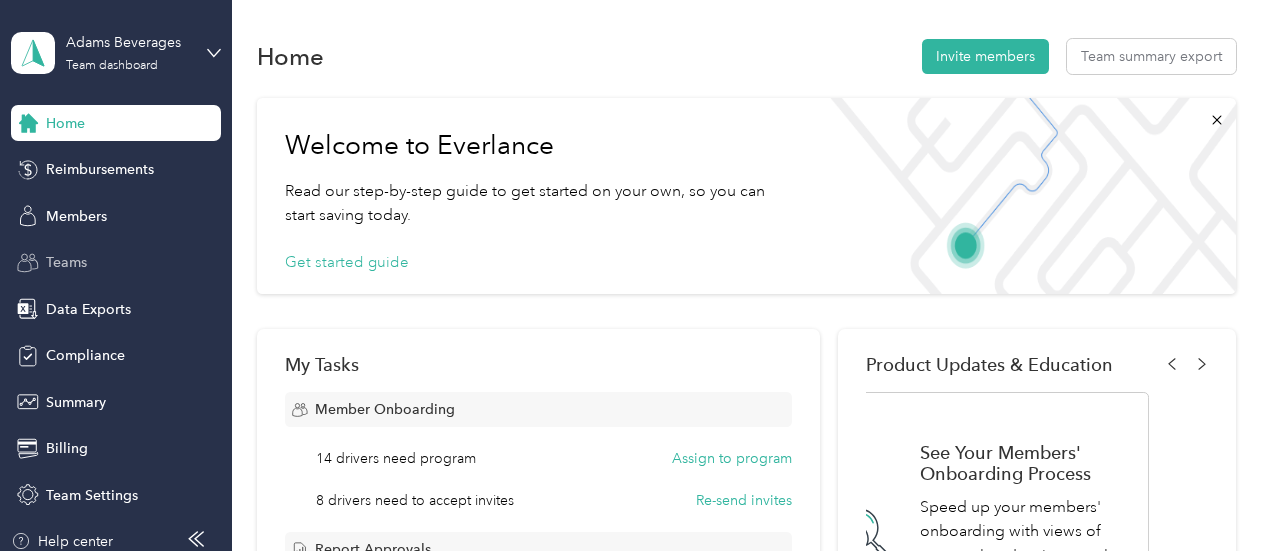 click on "Teams" at bounding box center (66, 262) 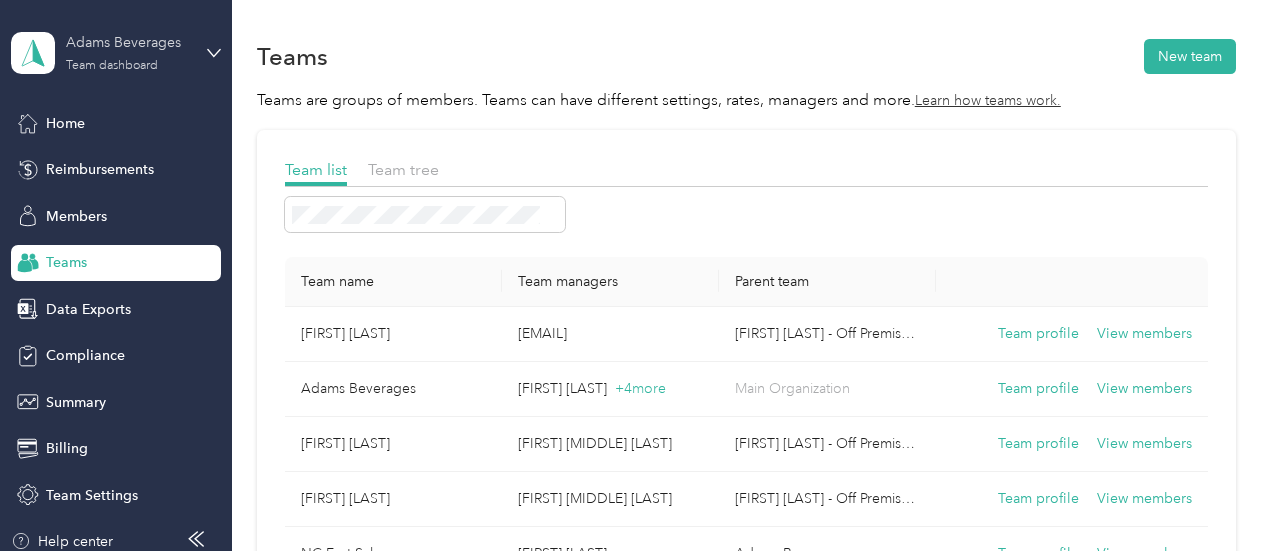 click on "Team dashboard" at bounding box center (112, 66) 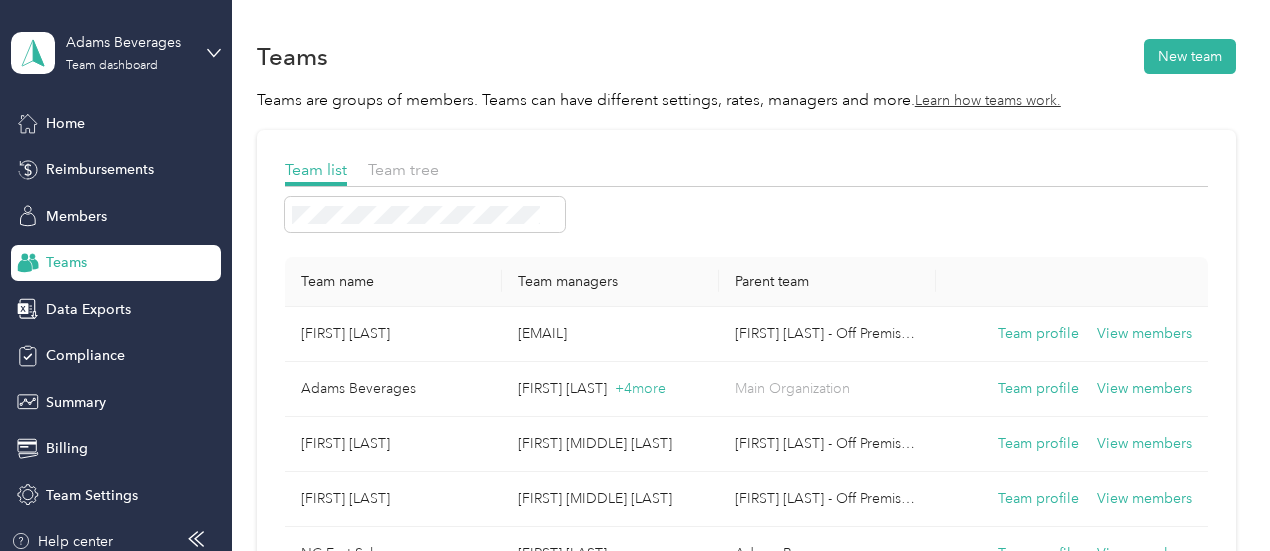 click on "Personal dashboard" at bounding box center [84, 205] 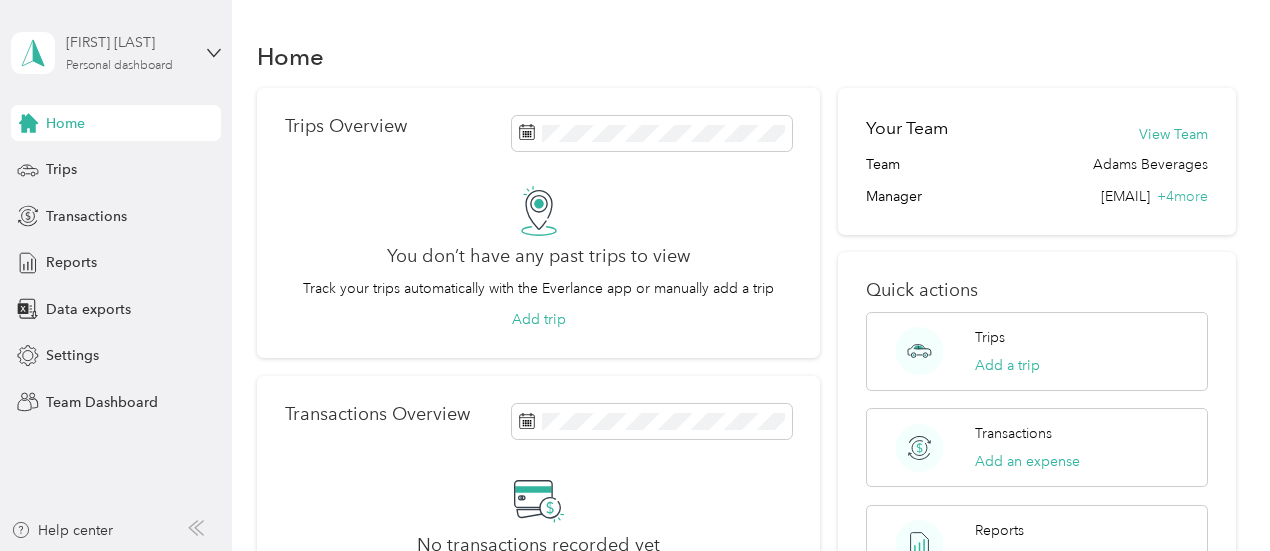click on "[FIRST] [LAST]" at bounding box center (128, 42) 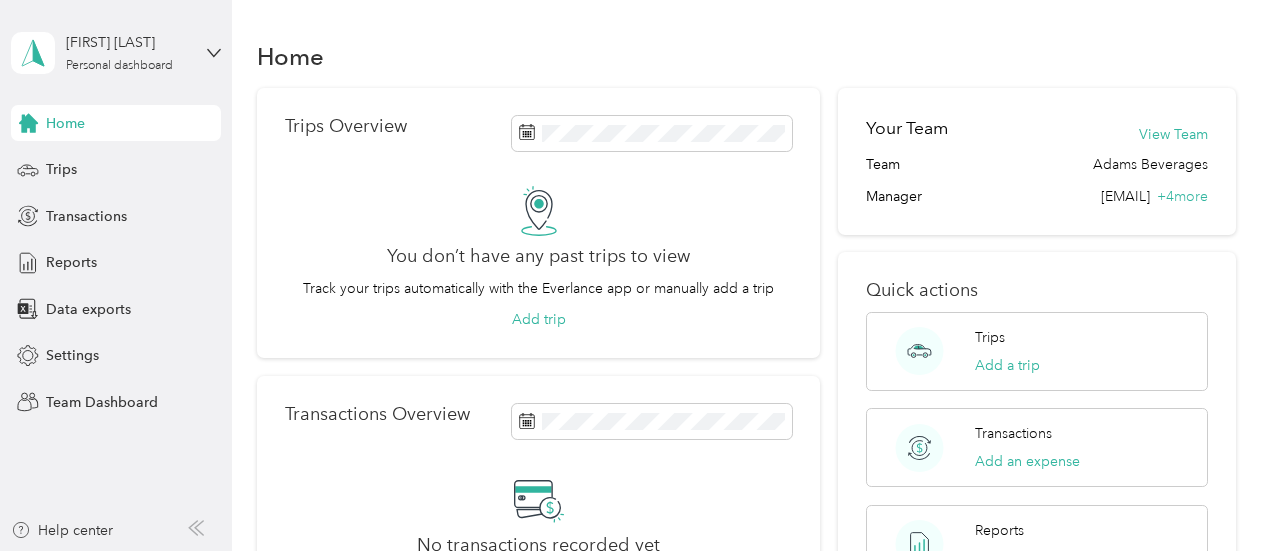 click on "Team dashboard" at bounding box center (82, 153) 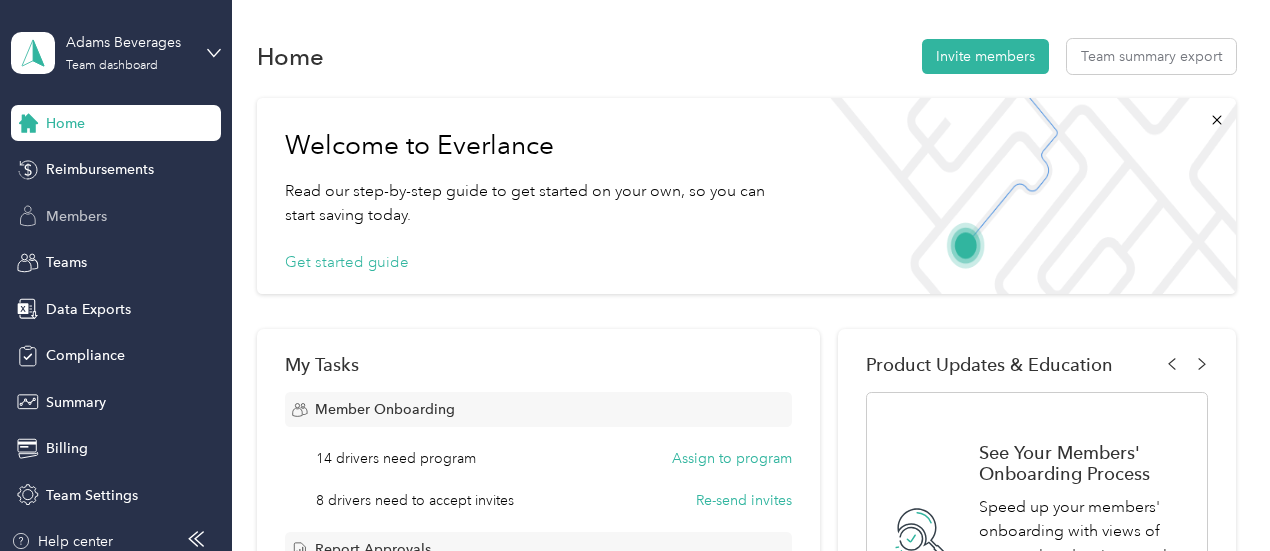 click on "Members" at bounding box center [76, 216] 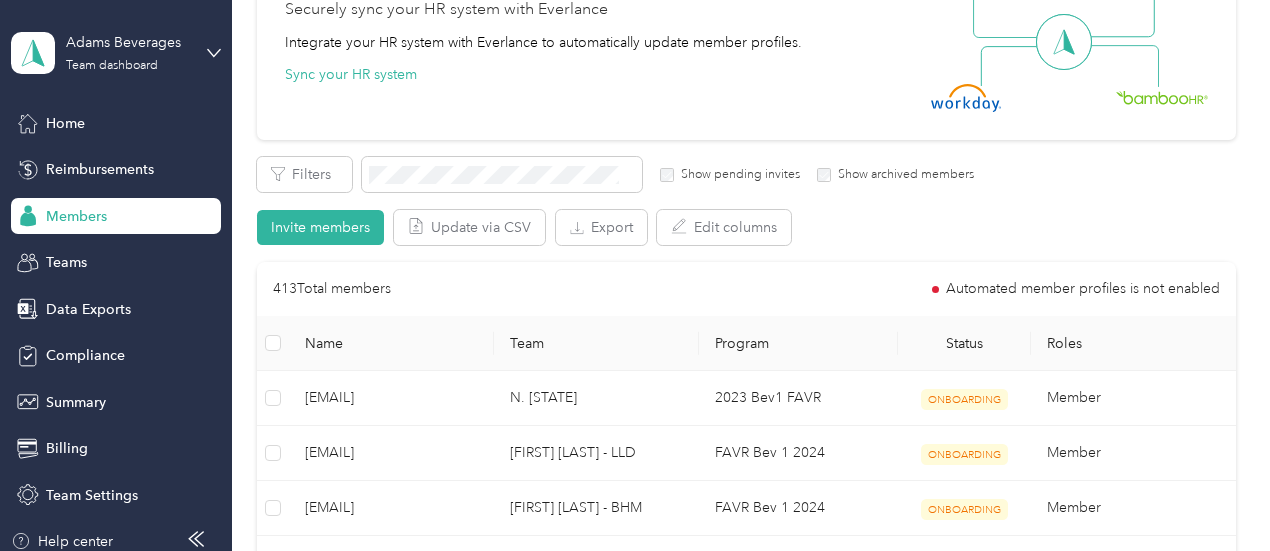 scroll, scrollTop: 295, scrollLeft: 0, axis: vertical 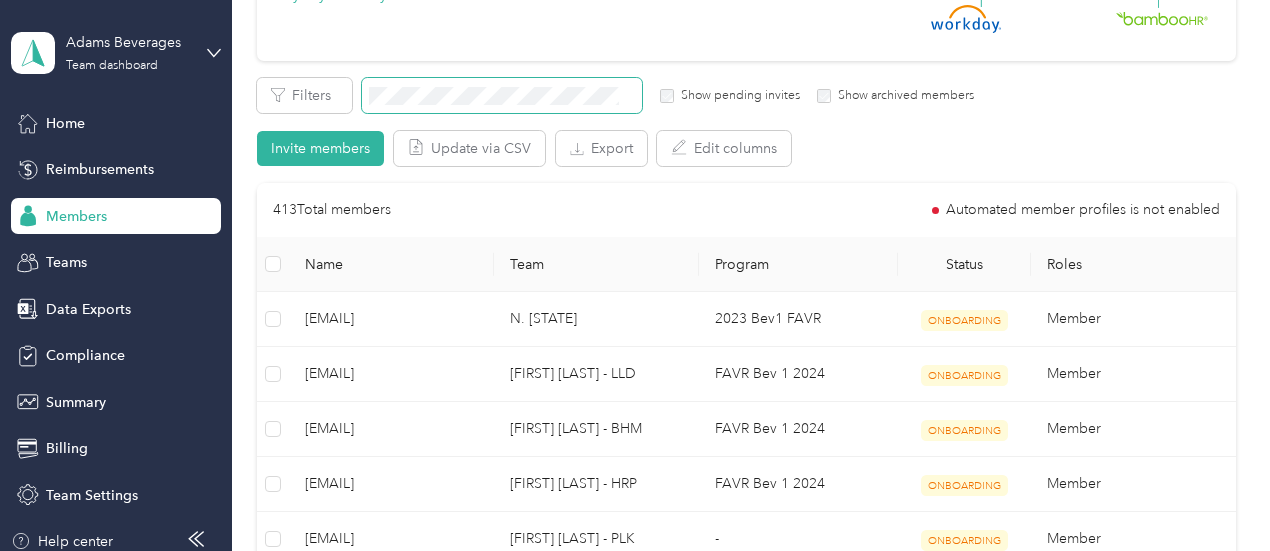 click at bounding box center (502, 95) 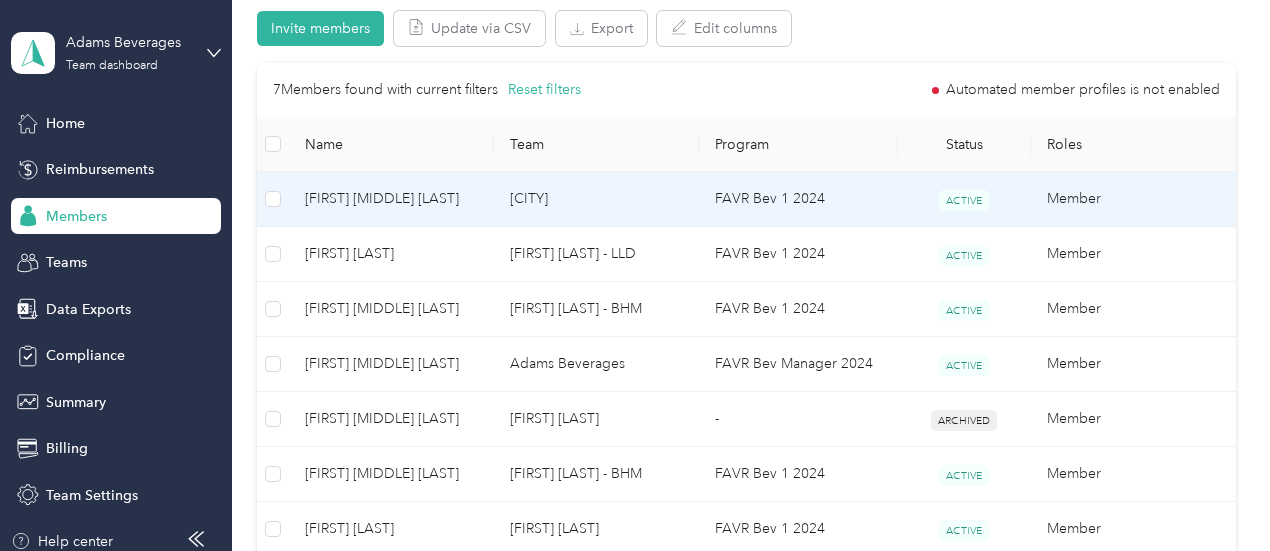 scroll, scrollTop: 456, scrollLeft: 0, axis: vertical 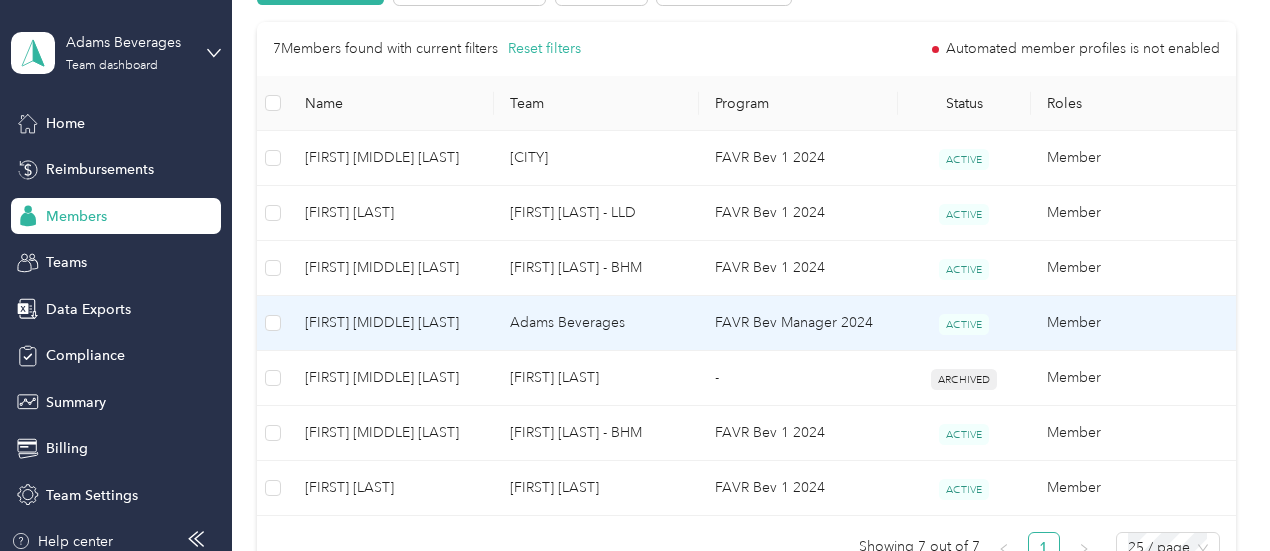 click on "[FIRST] [MIDDLE] [LAST]" at bounding box center [391, 323] 